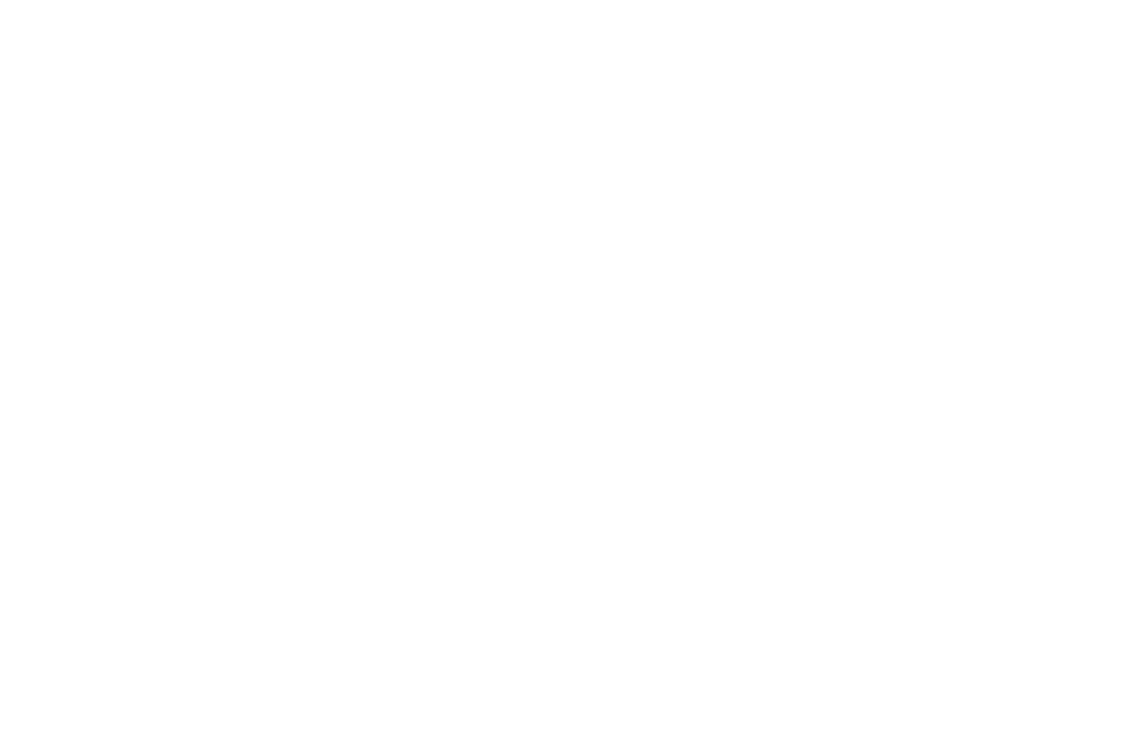scroll, scrollTop: 0, scrollLeft: 0, axis: both 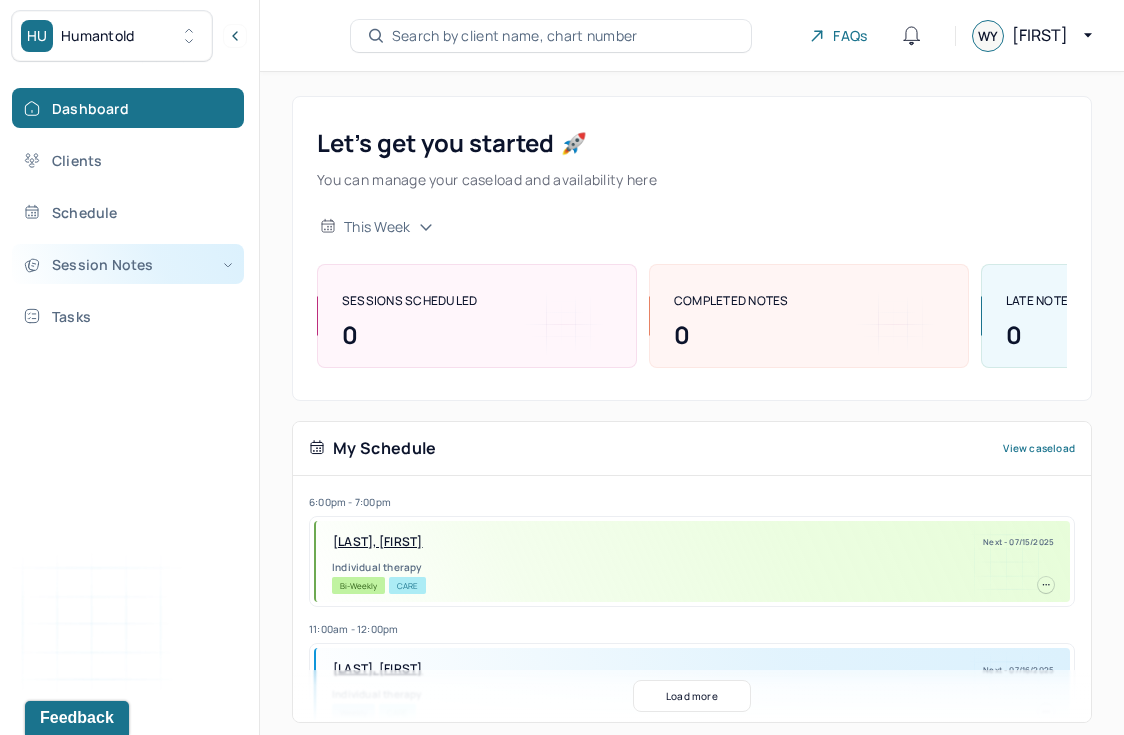 click on "Session Notes" at bounding box center (128, 264) 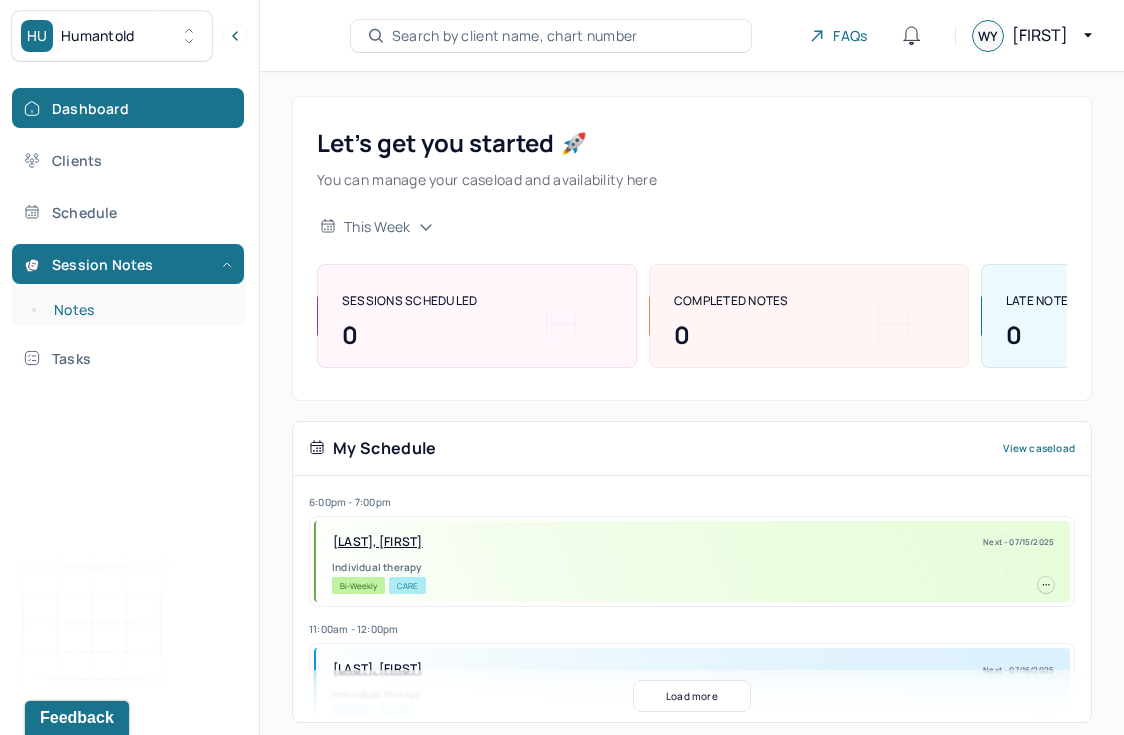 click on "Notes" at bounding box center (139, 310) 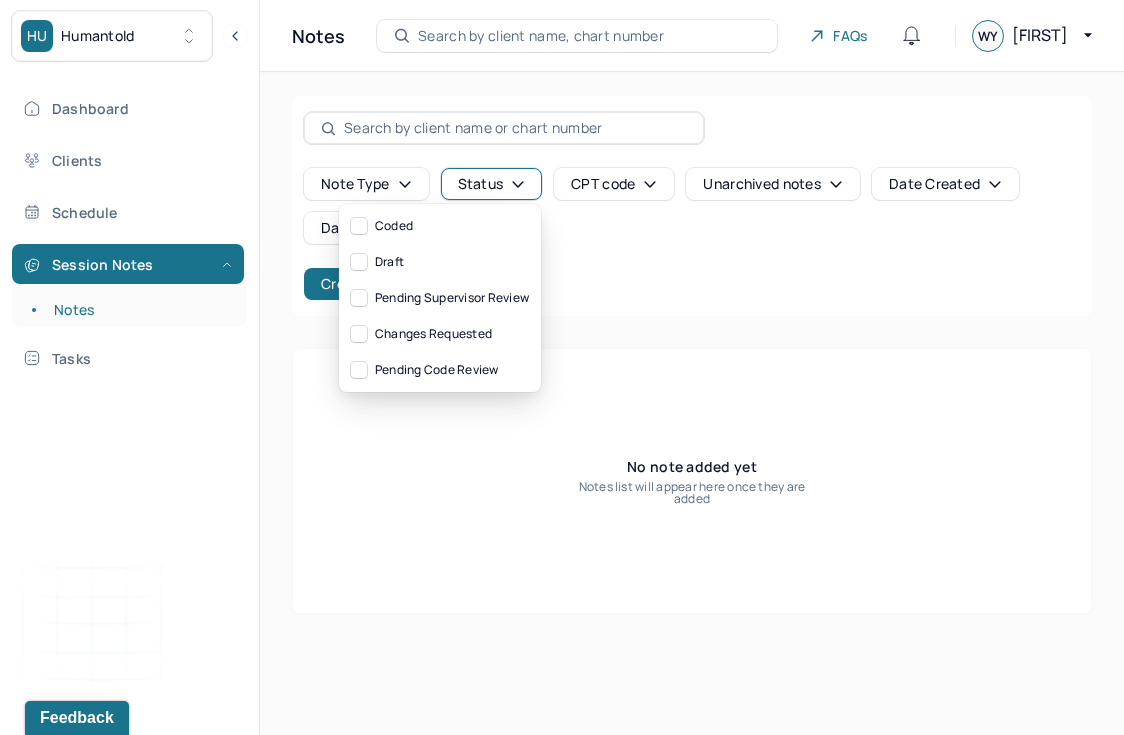 click on "Status" at bounding box center [492, 184] 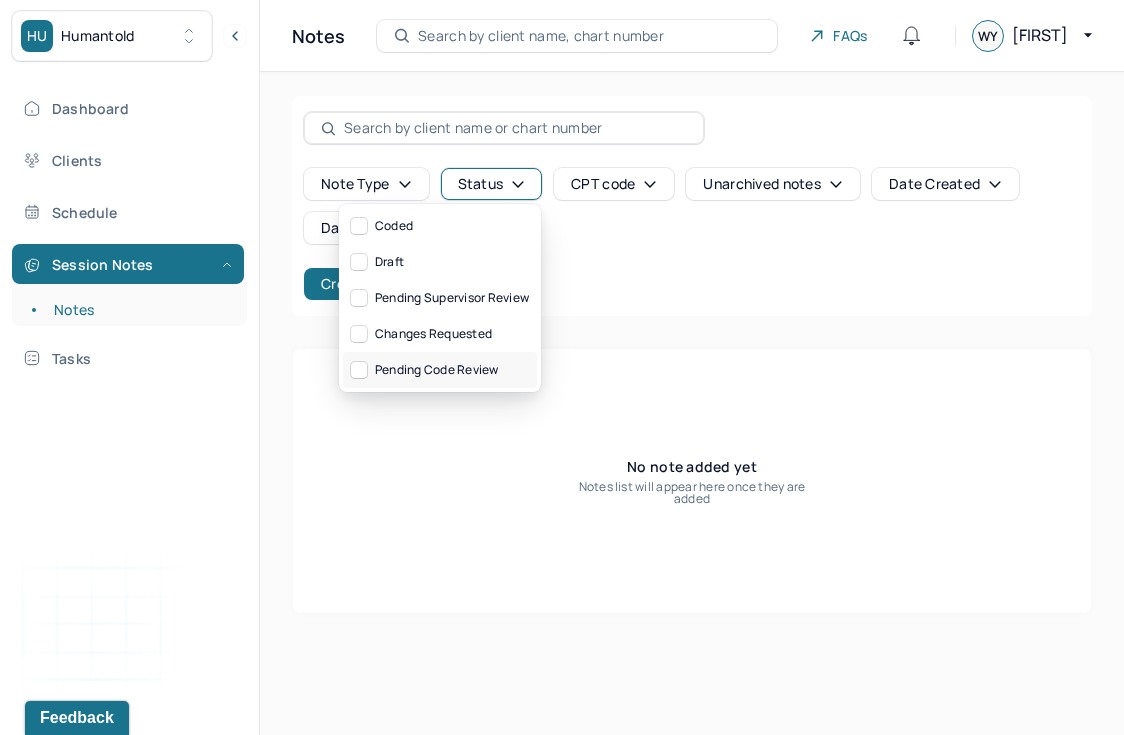 click on "Pending code review" at bounding box center (440, 370) 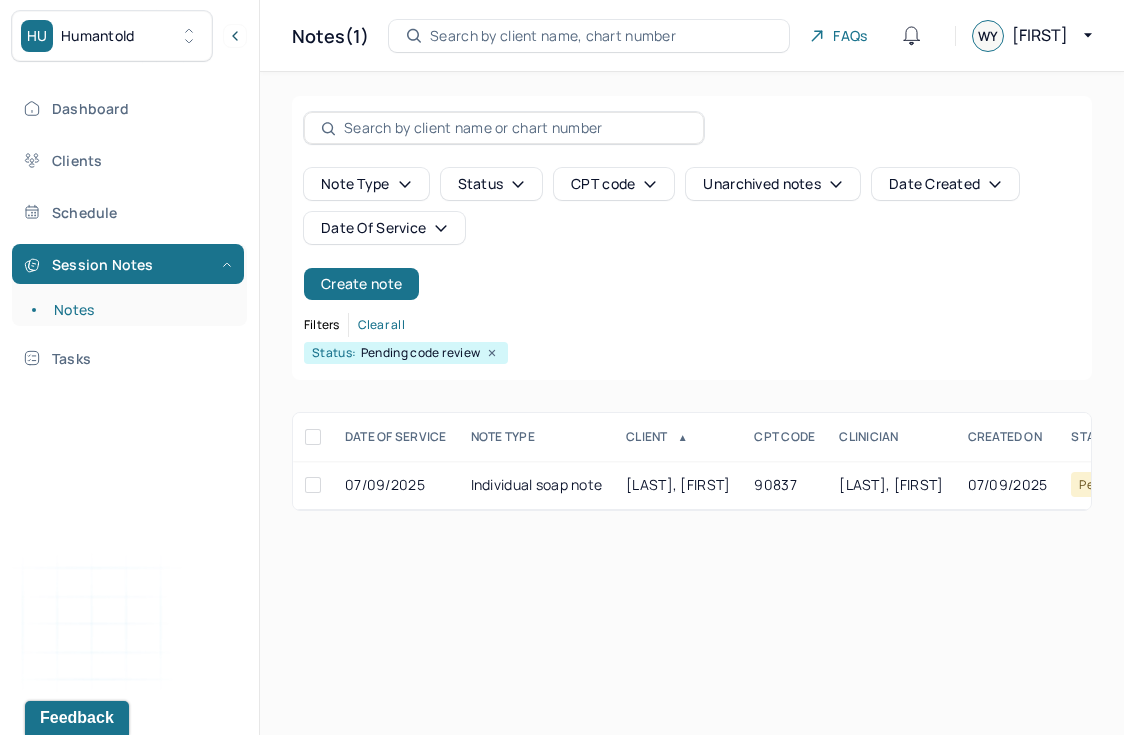 click on "Status: Pending code review" at bounding box center (692, 353) 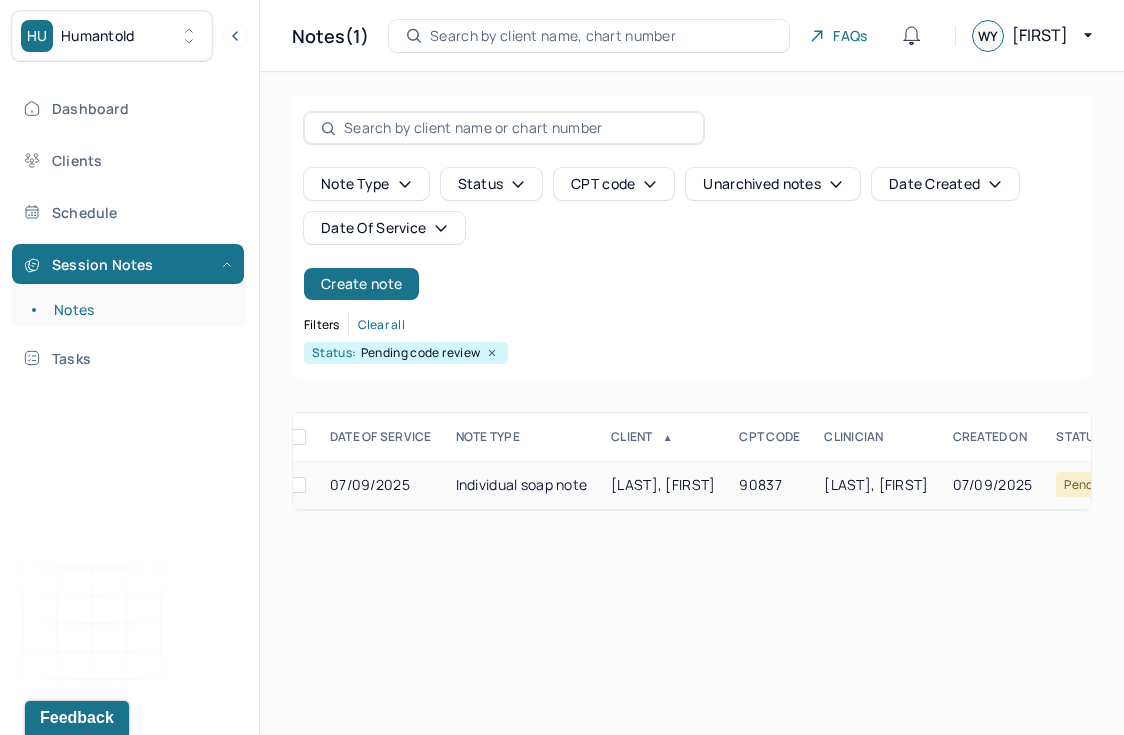 scroll, scrollTop: 0, scrollLeft: 0, axis: both 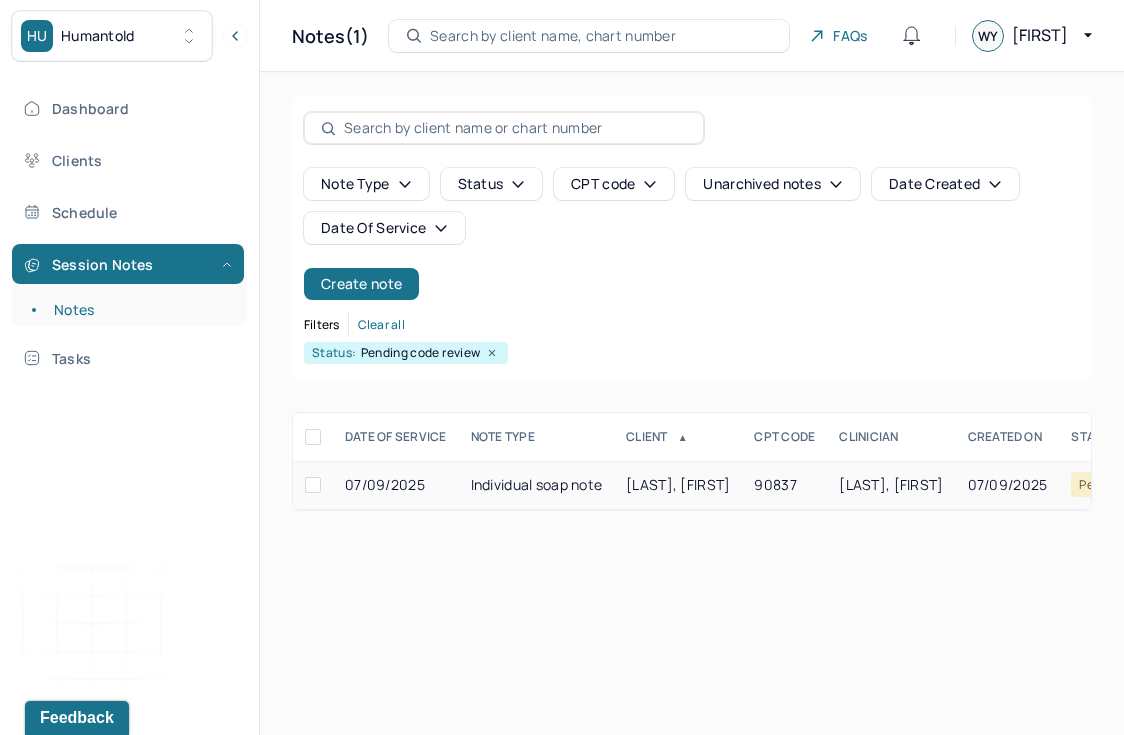 click on "[LAST], [FIRST]" at bounding box center (678, 484) 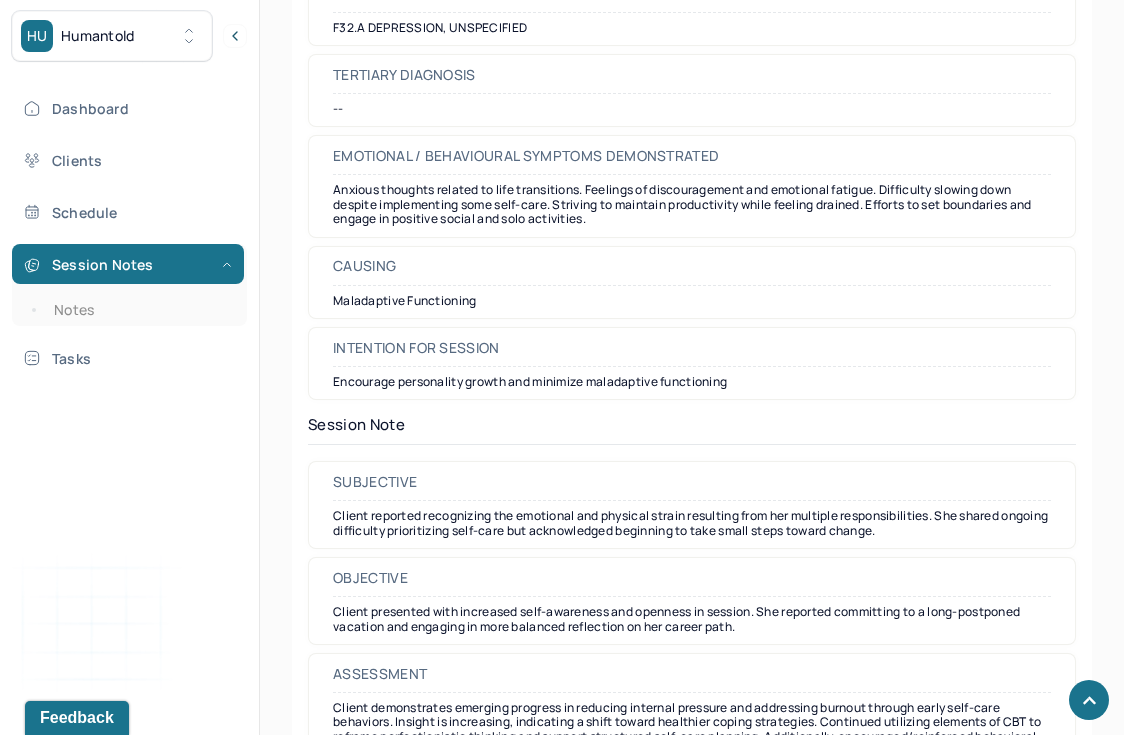scroll, scrollTop: 1394, scrollLeft: 0, axis: vertical 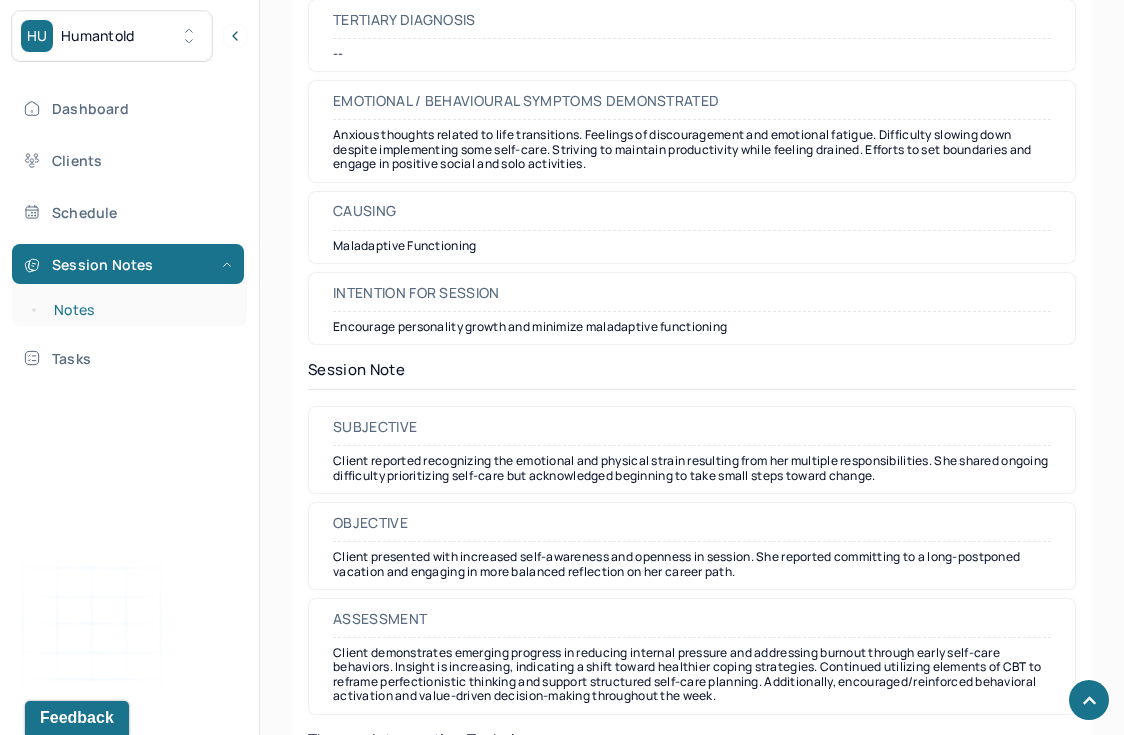 click on "Notes" at bounding box center (139, 310) 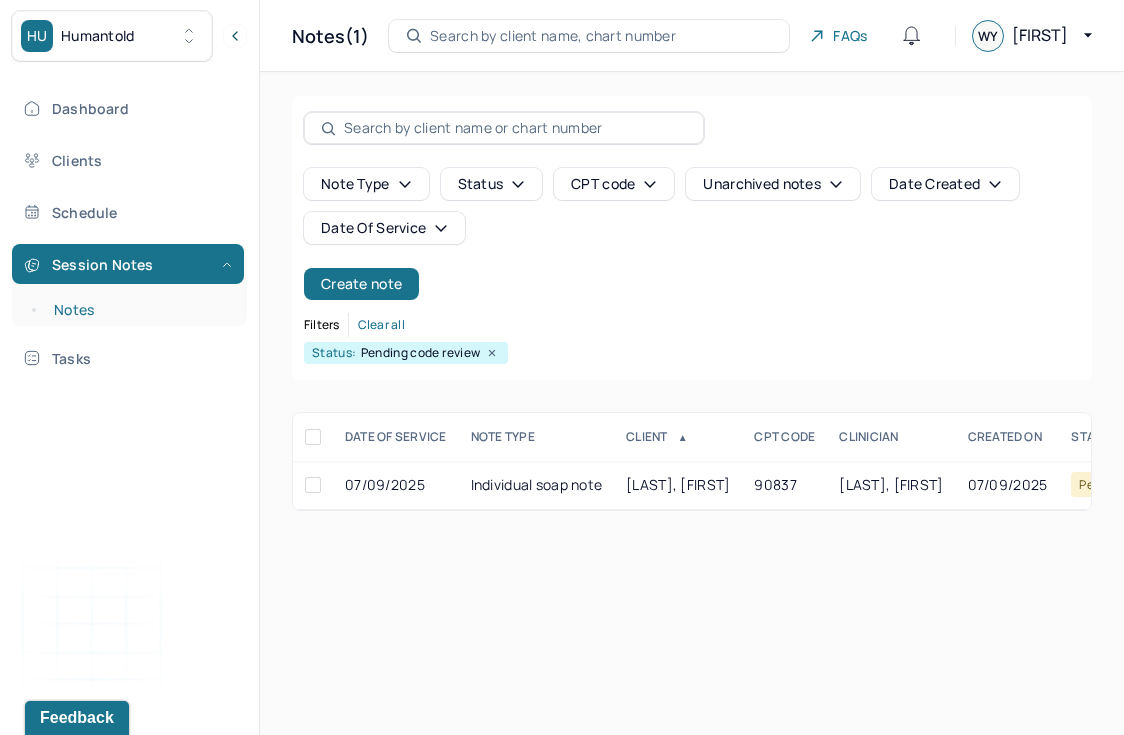 scroll, scrollTop: 0, scrollLeft: 0, axis: both 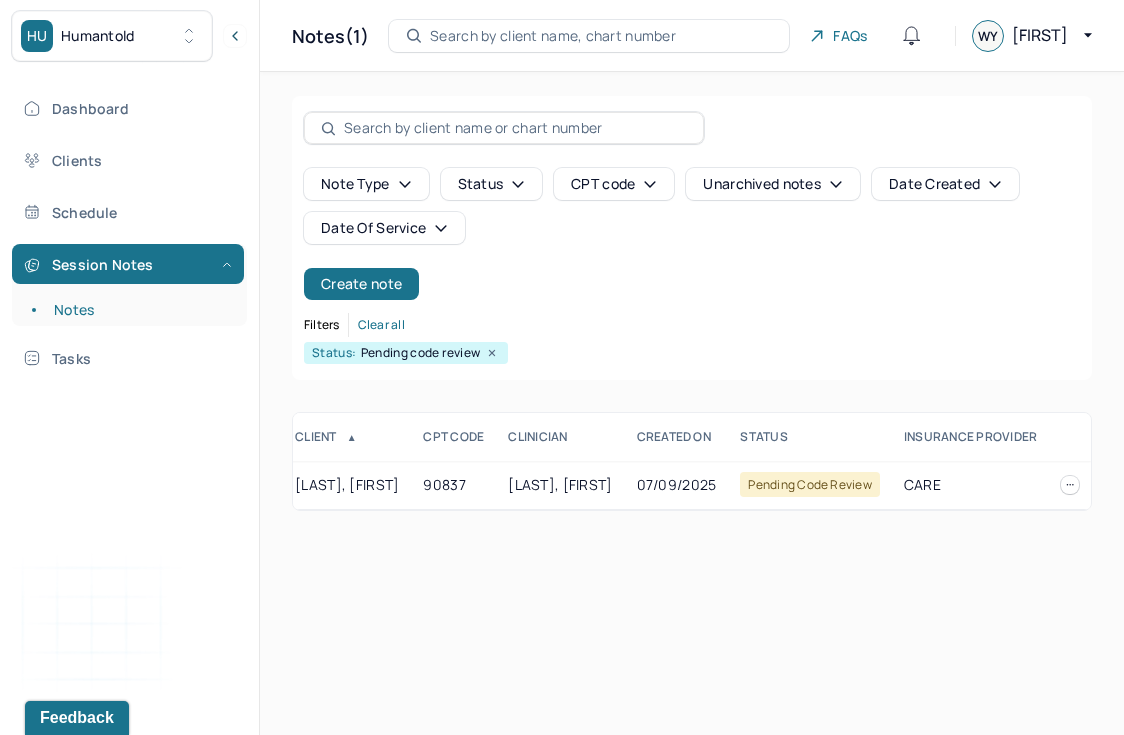 click at bounding box center (492, 353) 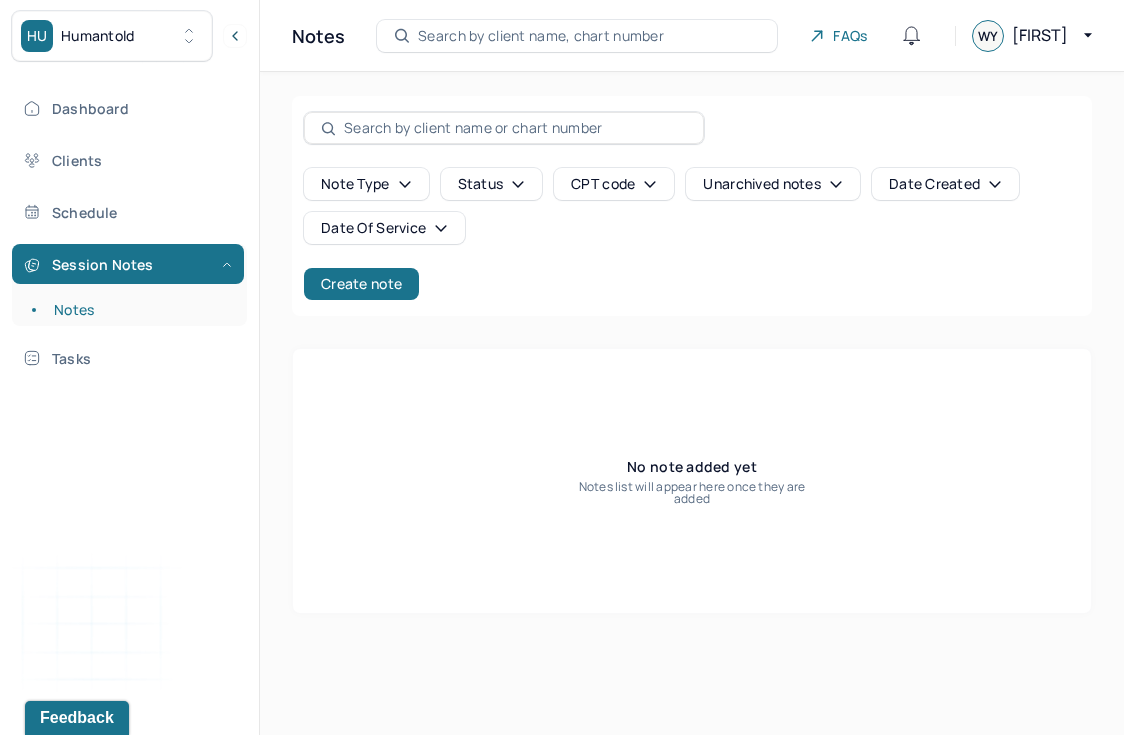 click on "Status" at bounding box center (492, 184) 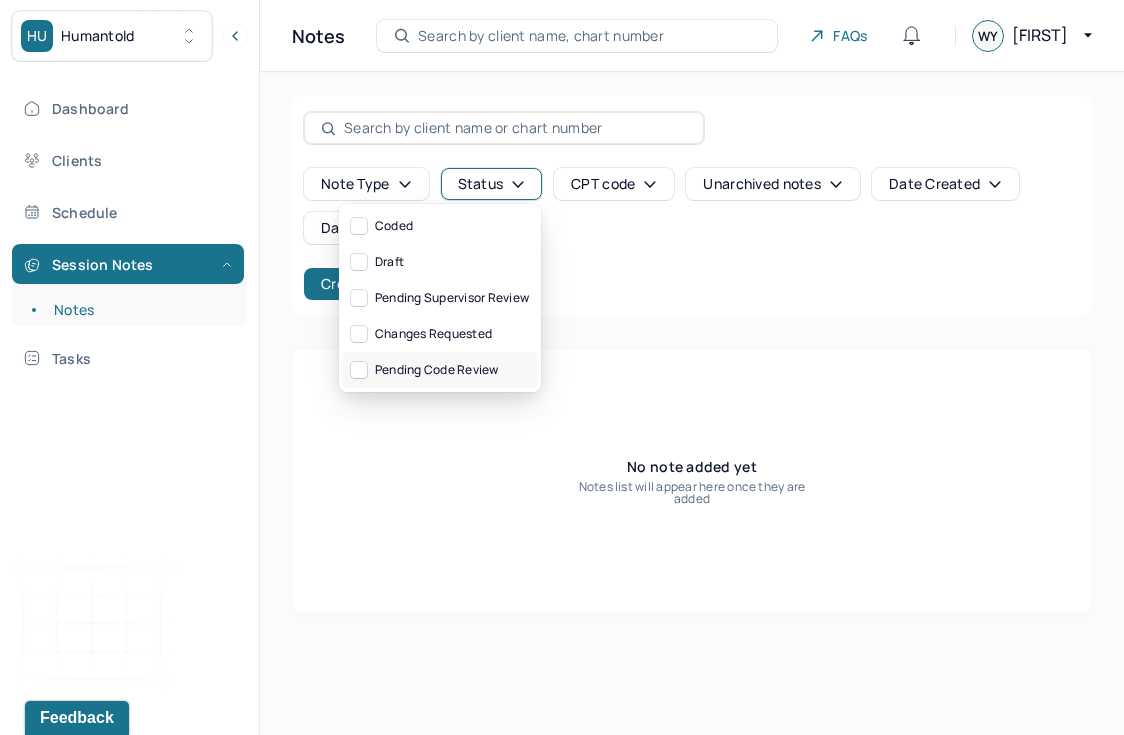 click on "Pending code review" at bounding box center [440, 370] 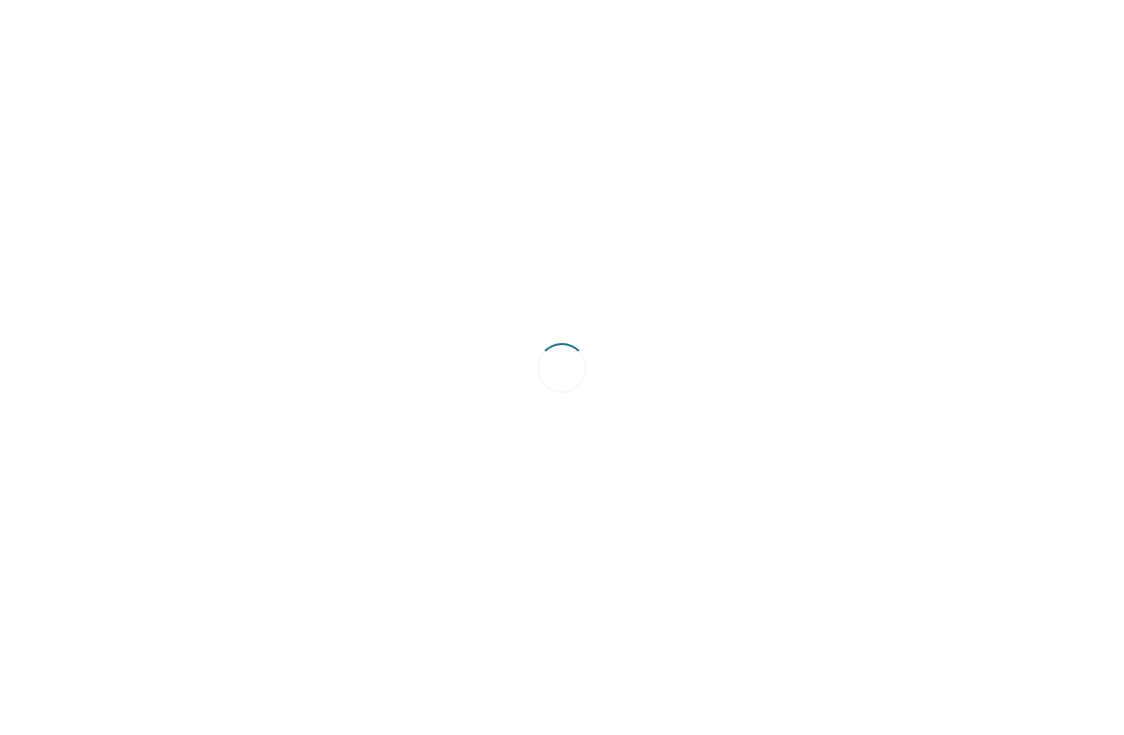 scroll, scrollTop: 0, scrollLeft: 0, axis: both 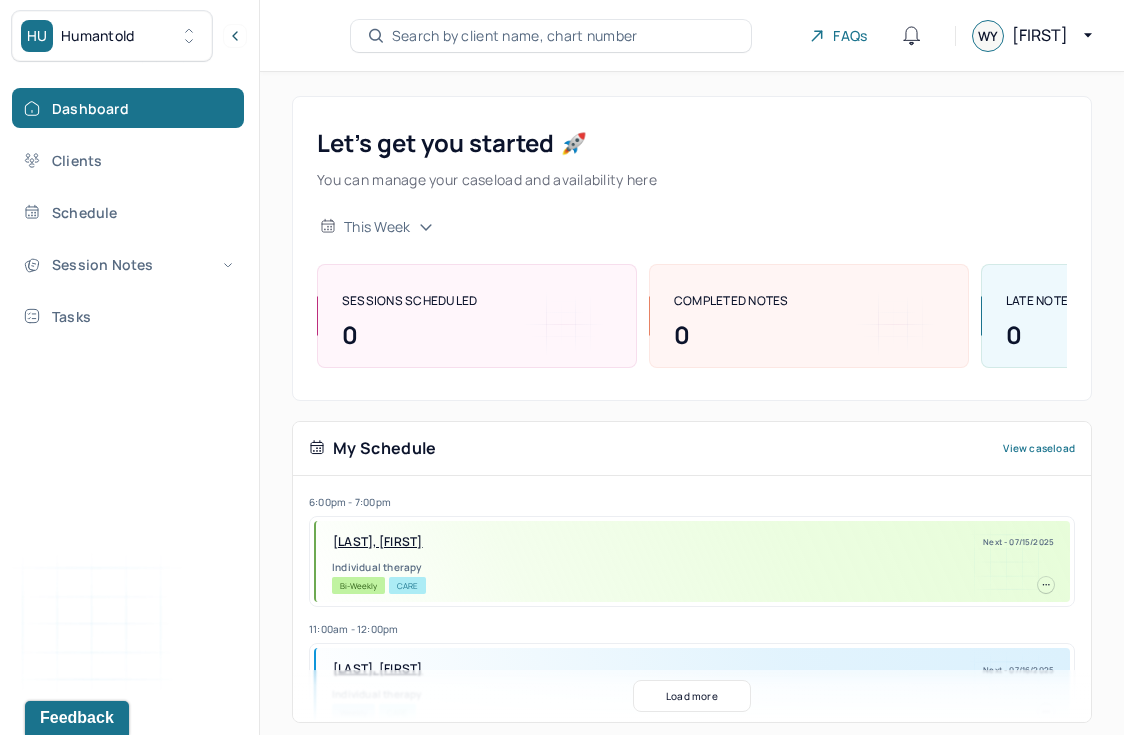 click on "Search by client name, chart number" at bounding box center (515, 36) 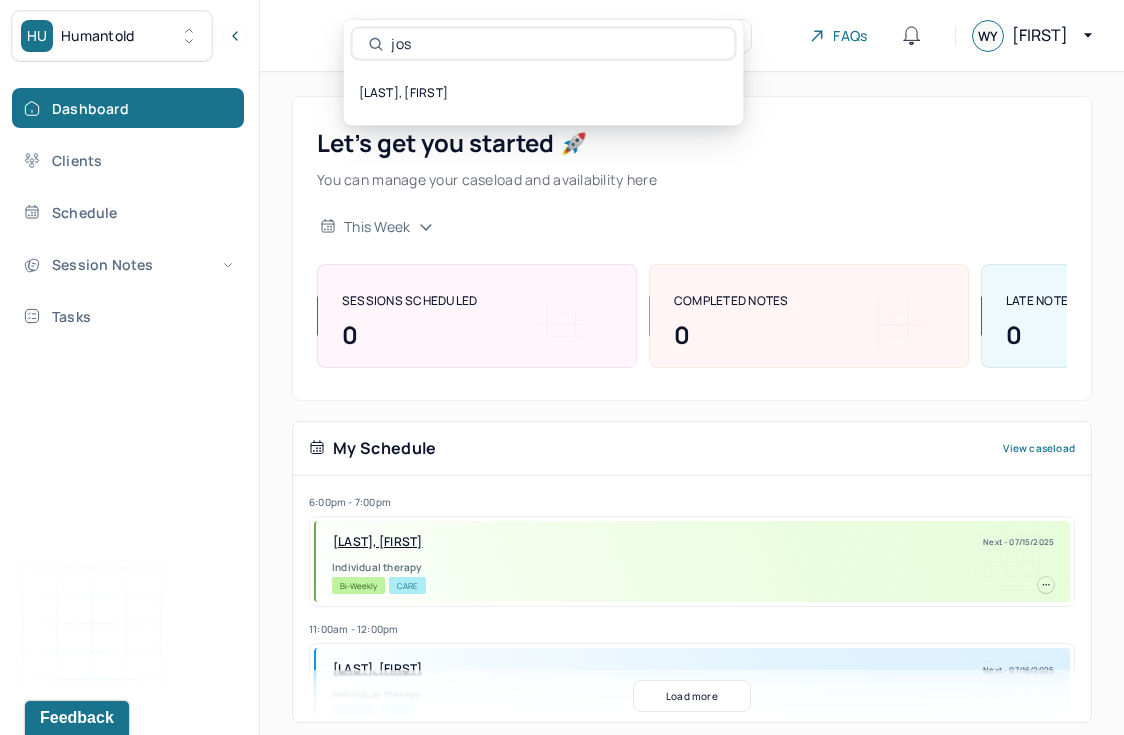 type on "jos" 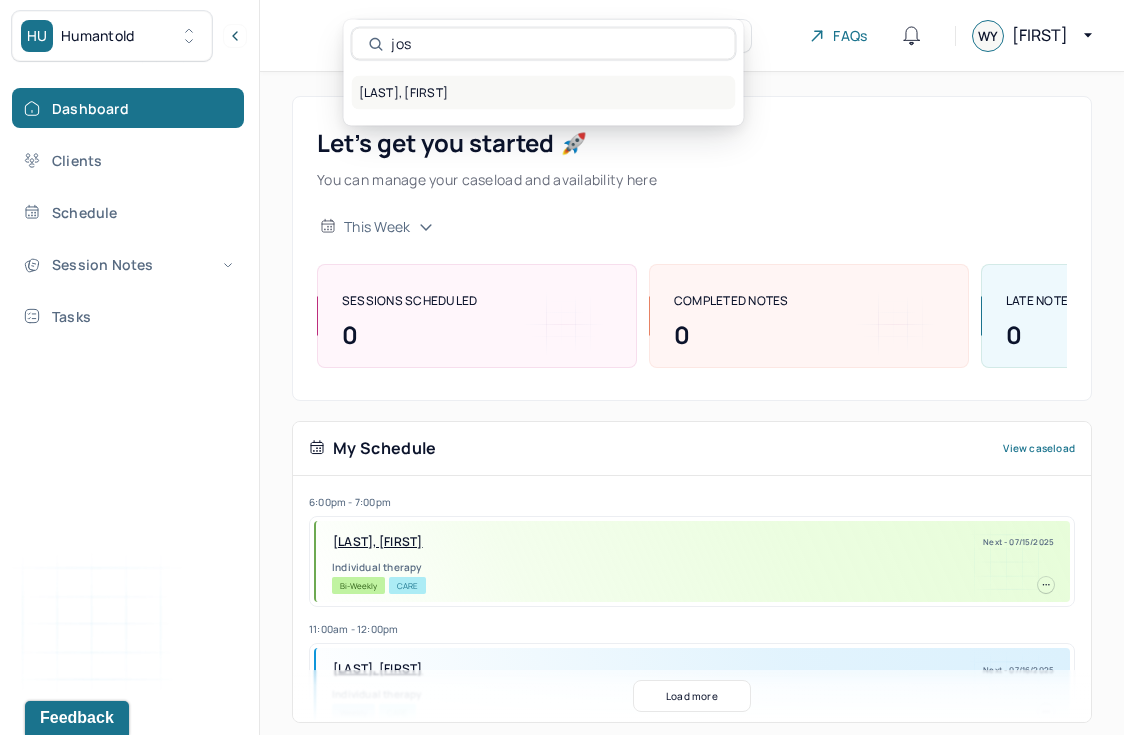 click on "[LAST], [FIRST]" at bounding box center [544, 93] 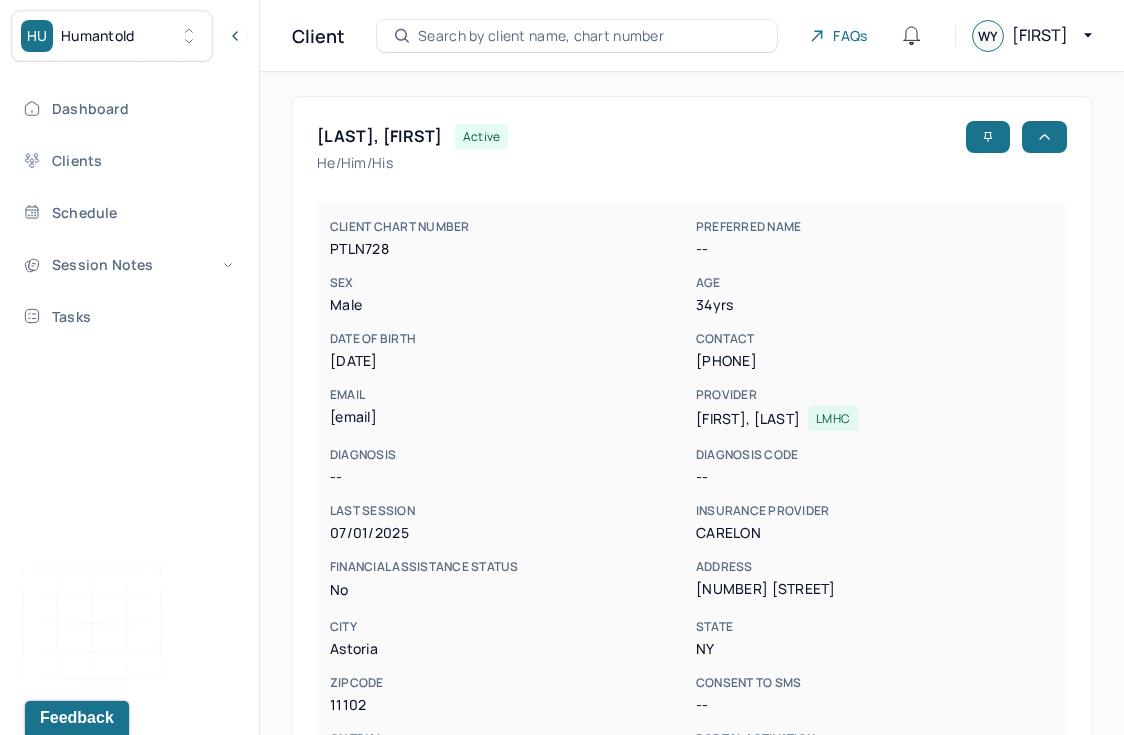 scroll, scrollTop: 602, scrollLeft: 0, axis: vertical 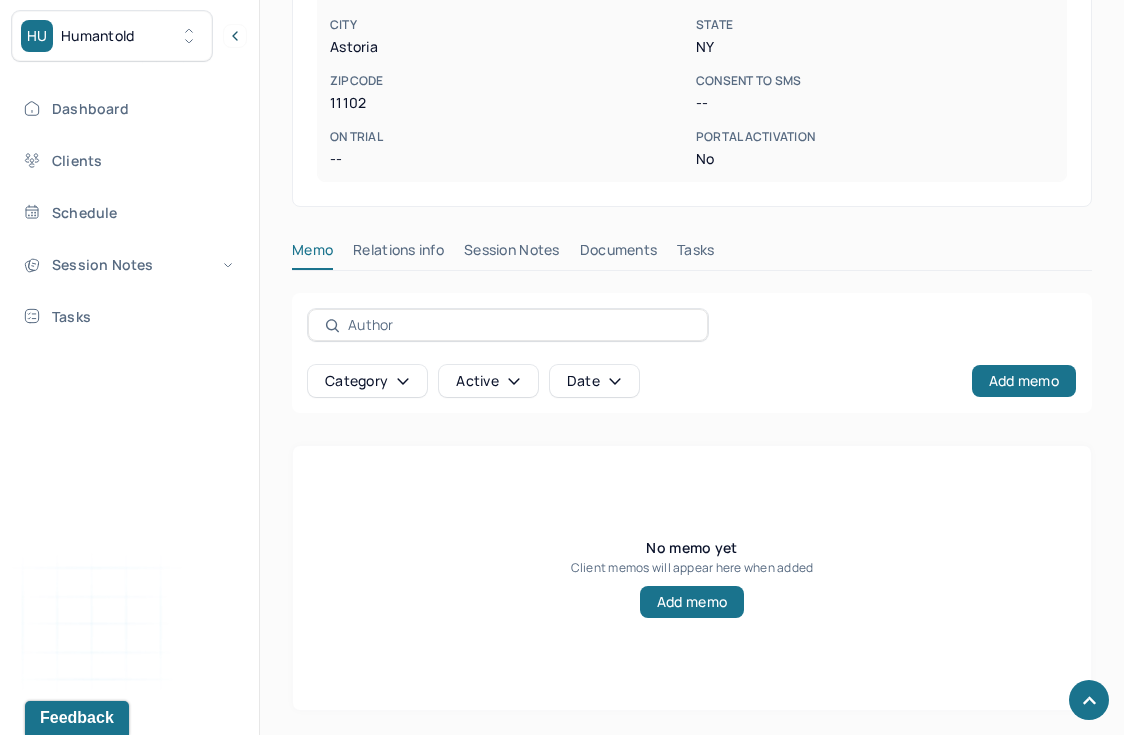 click on "PAUL, JOSUE active         He/him/his CLIENT CHART NUMBER PTLN728 PREFERRED NAME -- SEX male AGE 34  yrs DATE OF BIRTH 04/29/1991  CONTACT (631) 935-3838 EMAIL josue.paul09@gmail.com PROVIDER YOUNG, WHITTNEY LMHC DIAGNOSIS -- DIAGNOSIS CODE -- LAST SESSION 07/01/2025 insurance provider CARELON FINANCIAL ASSISTANCE STATUS no Address 2429 28 St City Astoria State NY Zipcode 11102 Consent to Sms -- On Trial -- Portal Activation No   Memo     Relations info     Session Notes     Documents     Tasks     Category     active     Date     Add memo   No memo yet Client memos will appear here when added   Add memo" at bounding box center [692, 102] 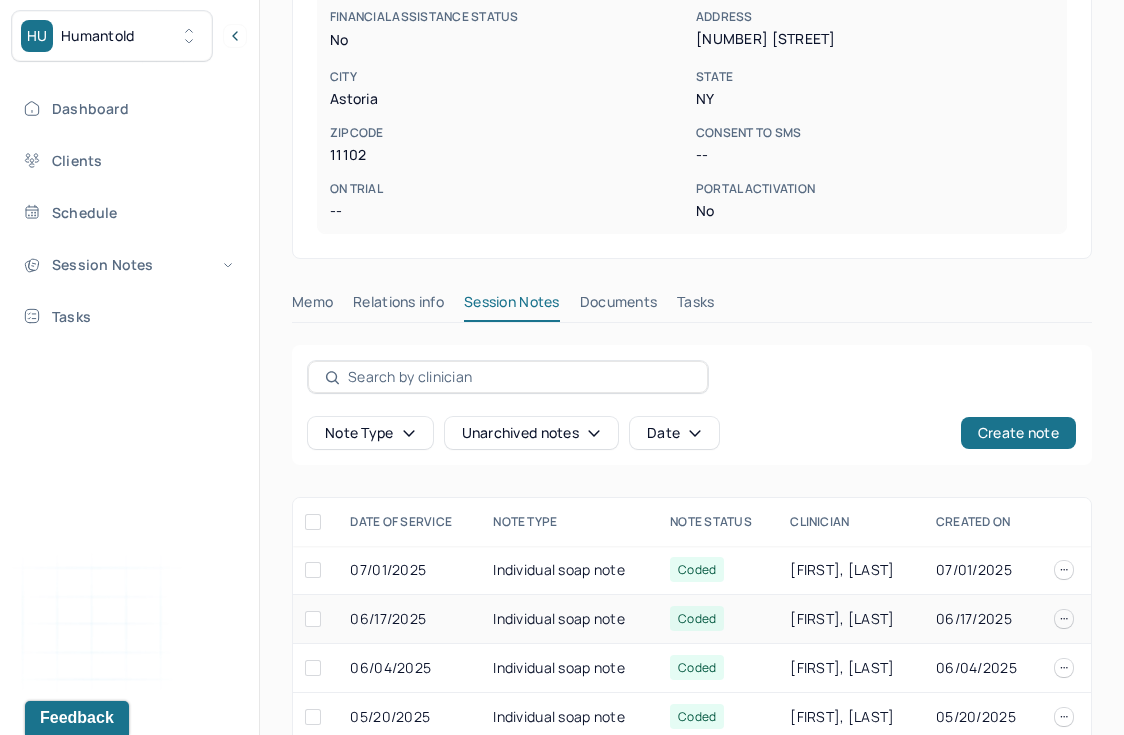 scroll, scrollTop: 510, scrollLeft: 0, axis: vertical 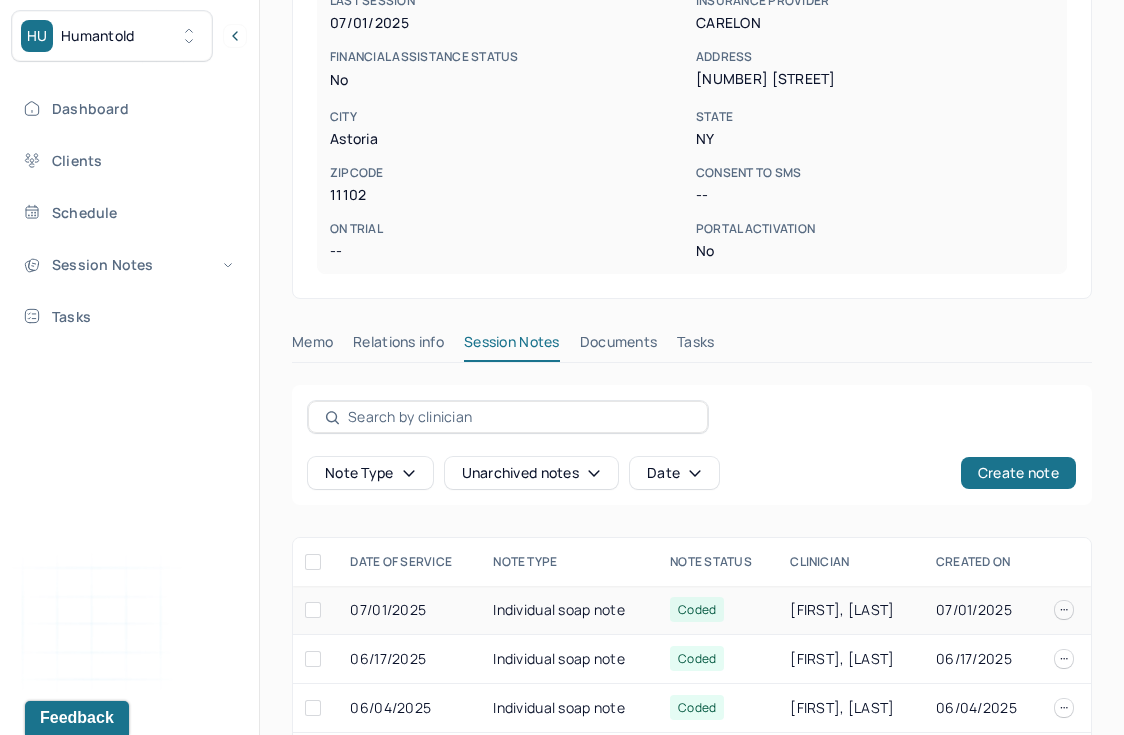 click on "Individual soap note" at bounding box center [569, 610] 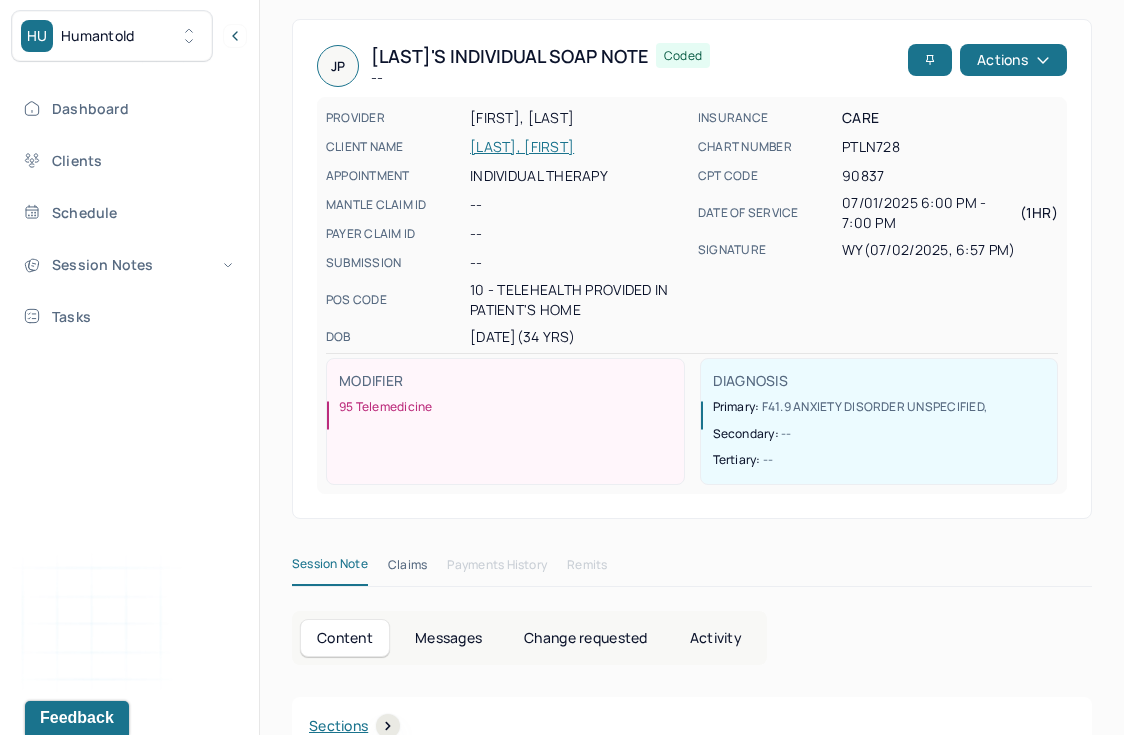 scroll, scrollTop: 0, scrollLeft: 0, axis: both 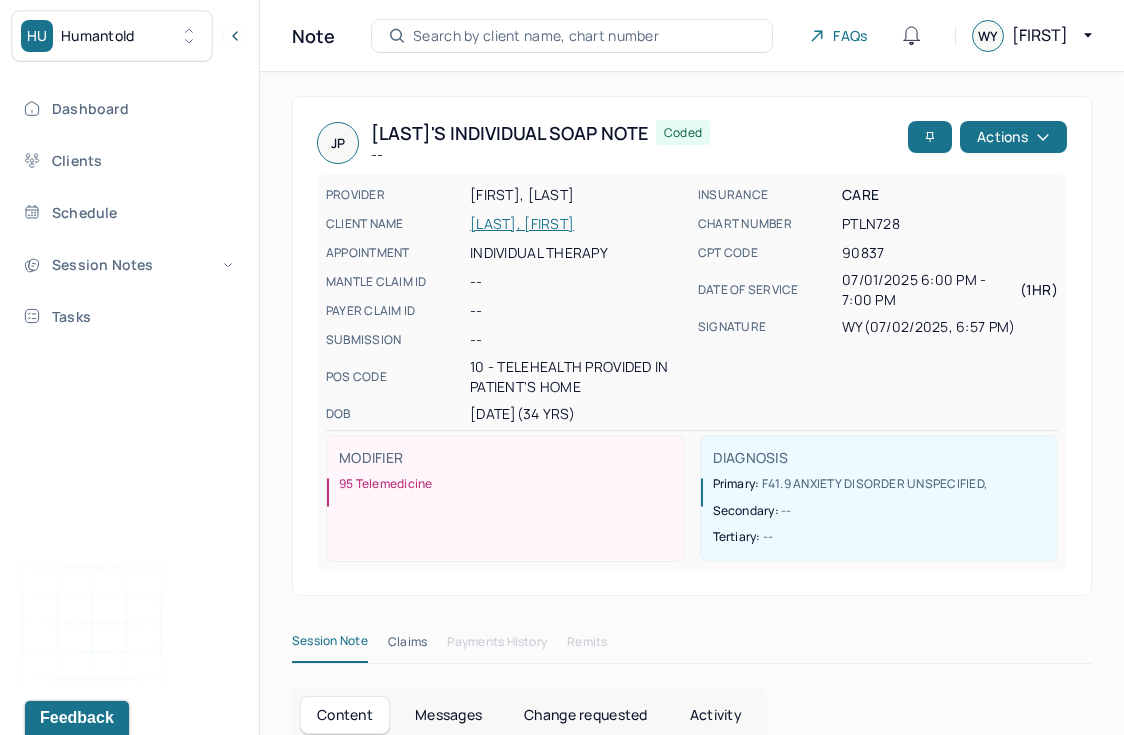 click on "Search by client name, chart number" at bounding box center (536, 36) 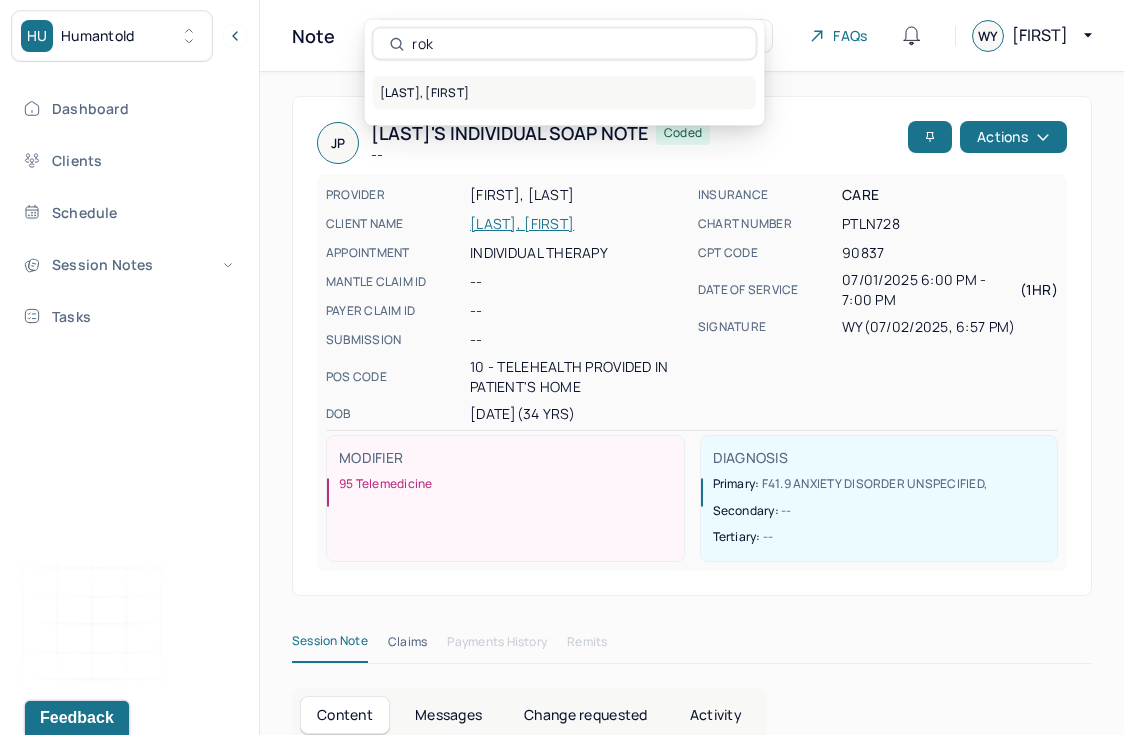 type on "rok" 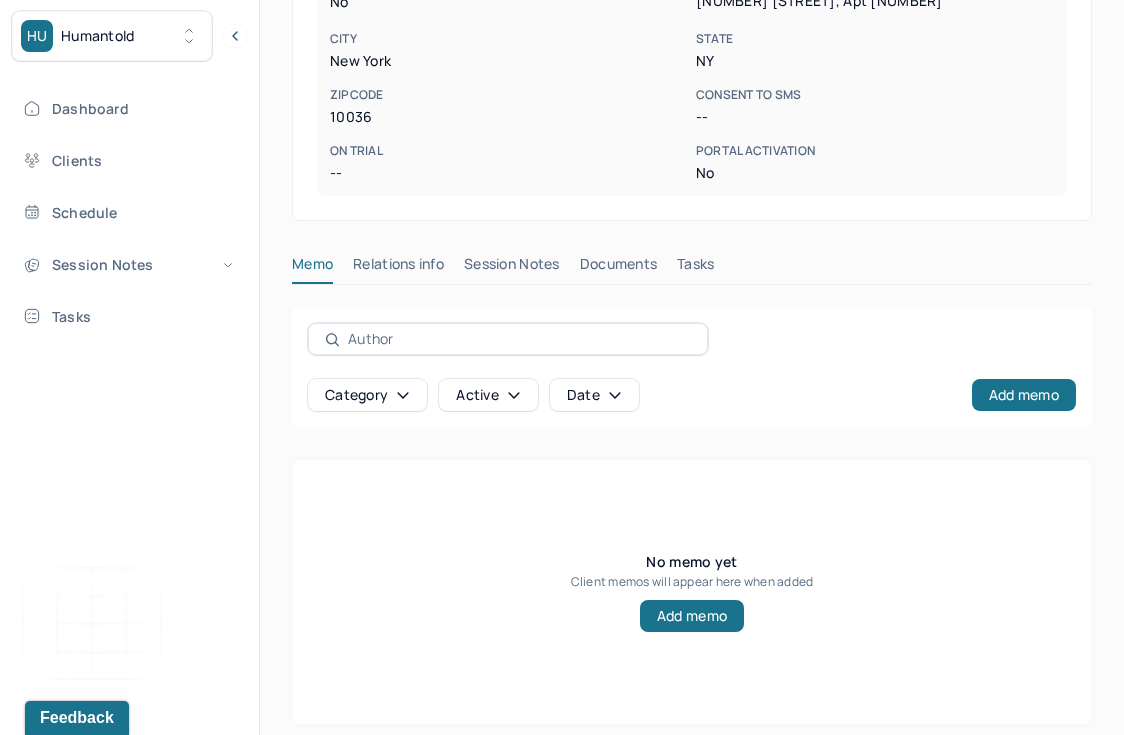 scroll, scrollTop: 598, scrollLeft: 0, axis: vertical 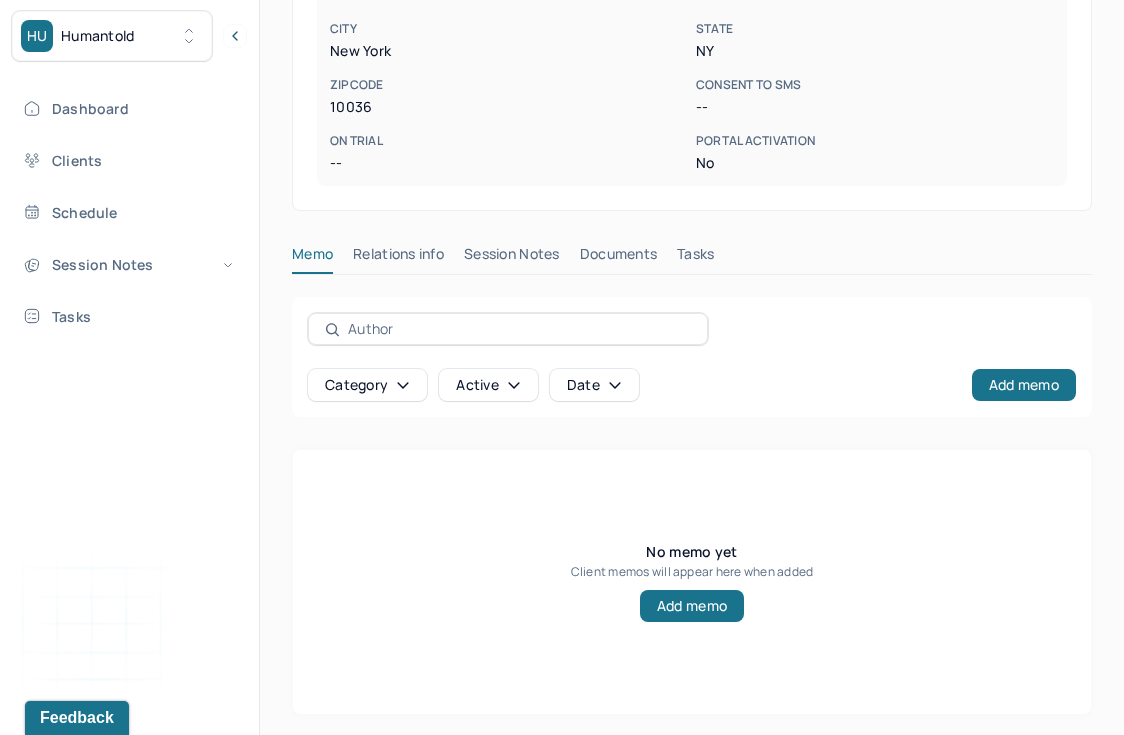 click on "Memo     Relations info     Session Notes     Documents     Tasks" at bounding box center (692, 270) 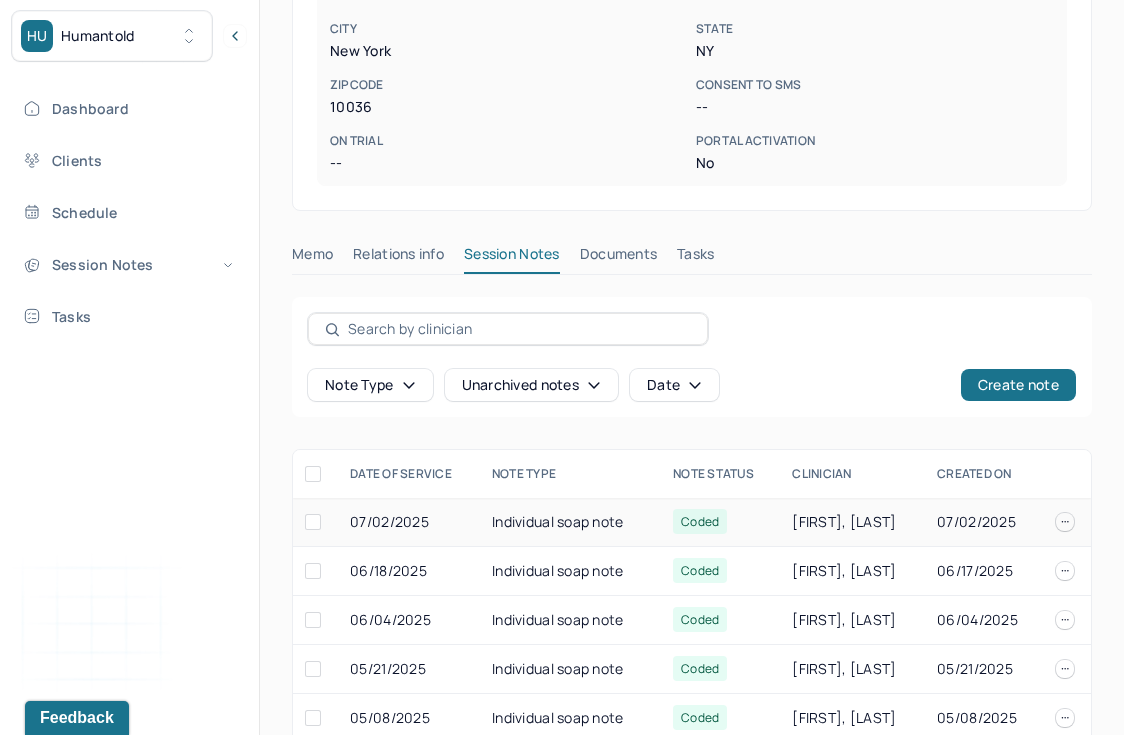 scroll, scrollTop: 18, scrollLeft: 0, axis: vertical 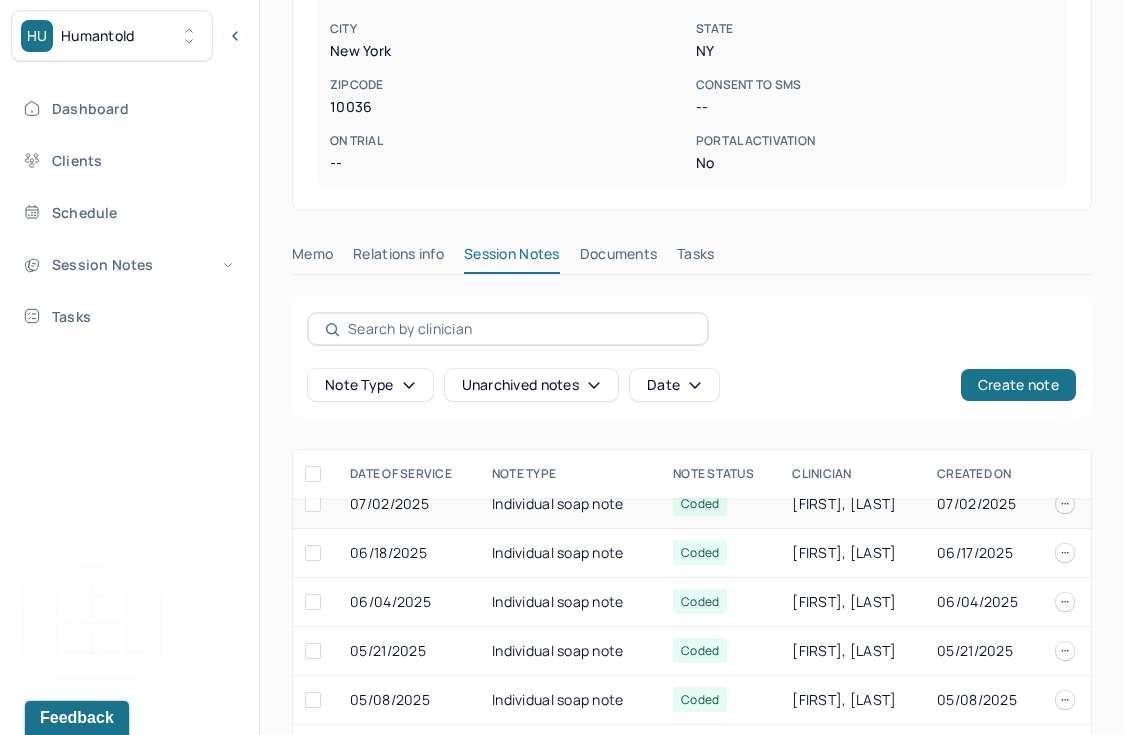 click on "07/02/2025" at bounding box center (409, 504) 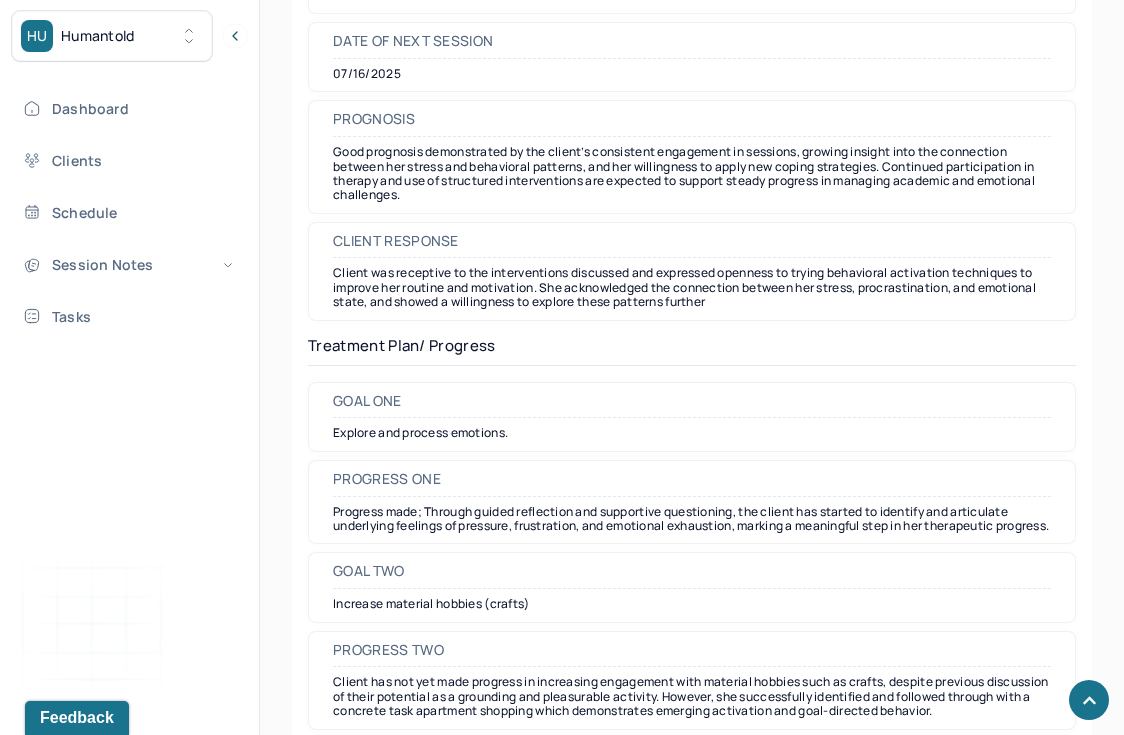 scroll, scrollTop: 2586, scrollLeft: 0, axis: vertical 